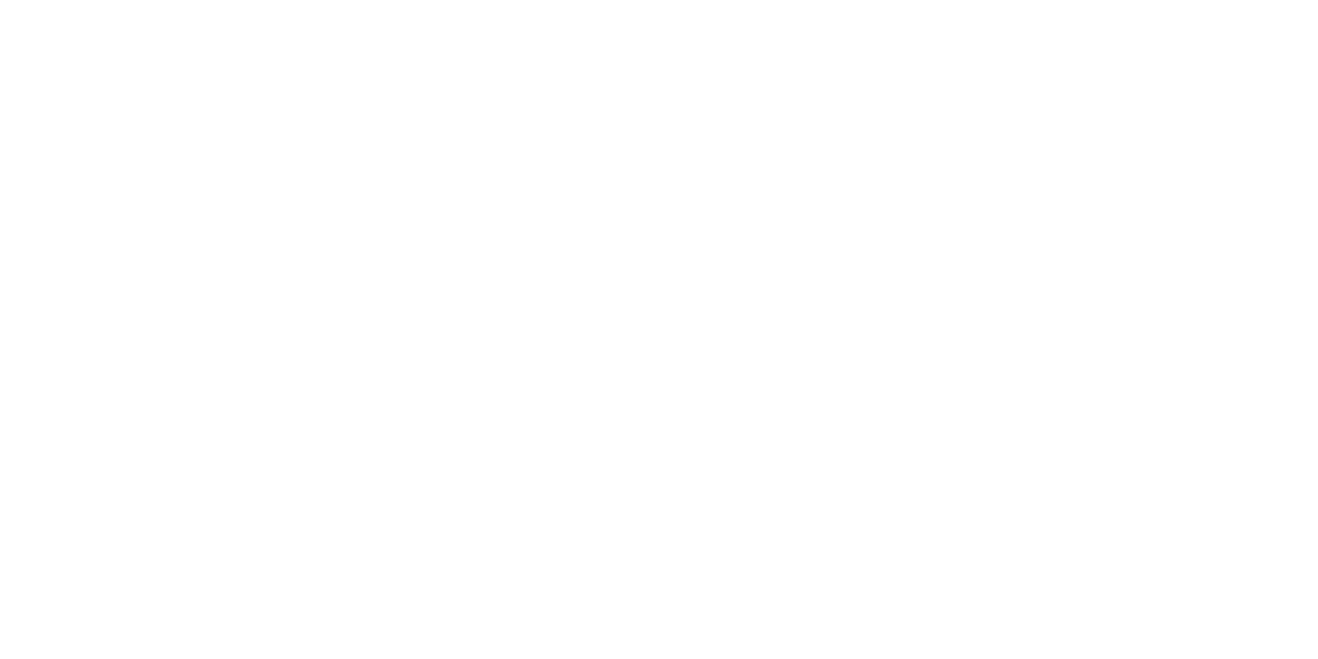 scroll, scrollTop: 0, scrollLeft: 0, axis: both 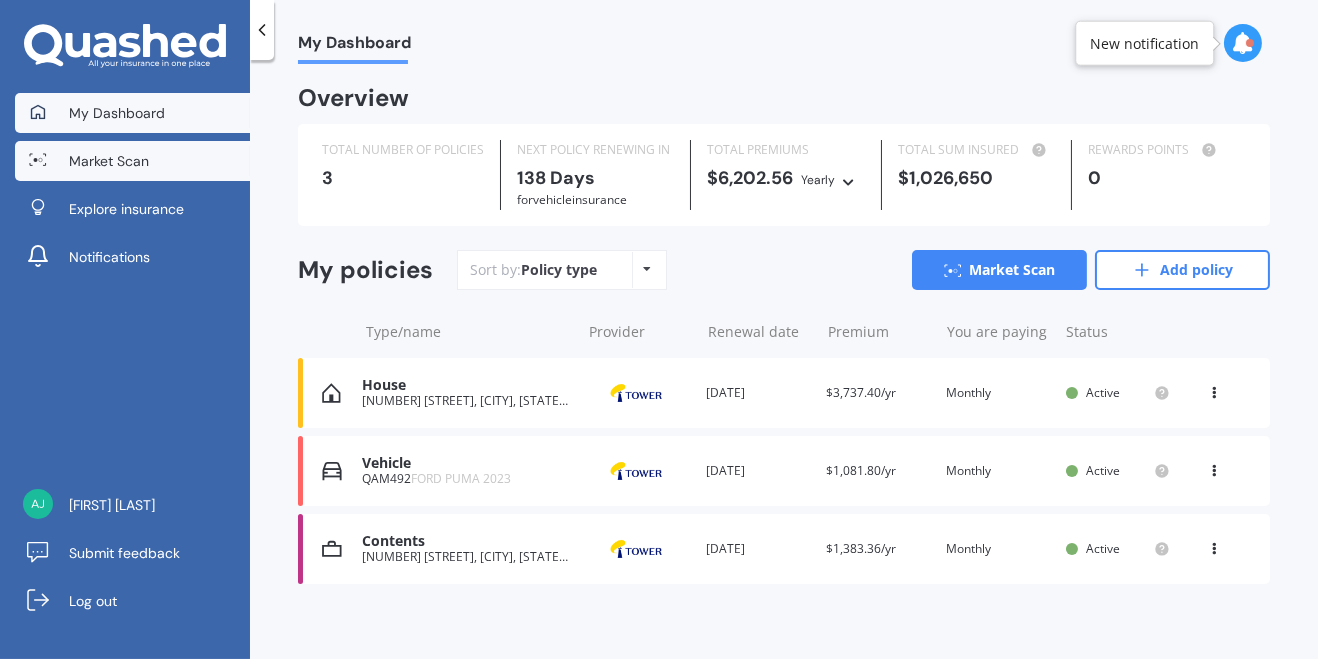click on "Market Scan" at bounding box center (132, 161) 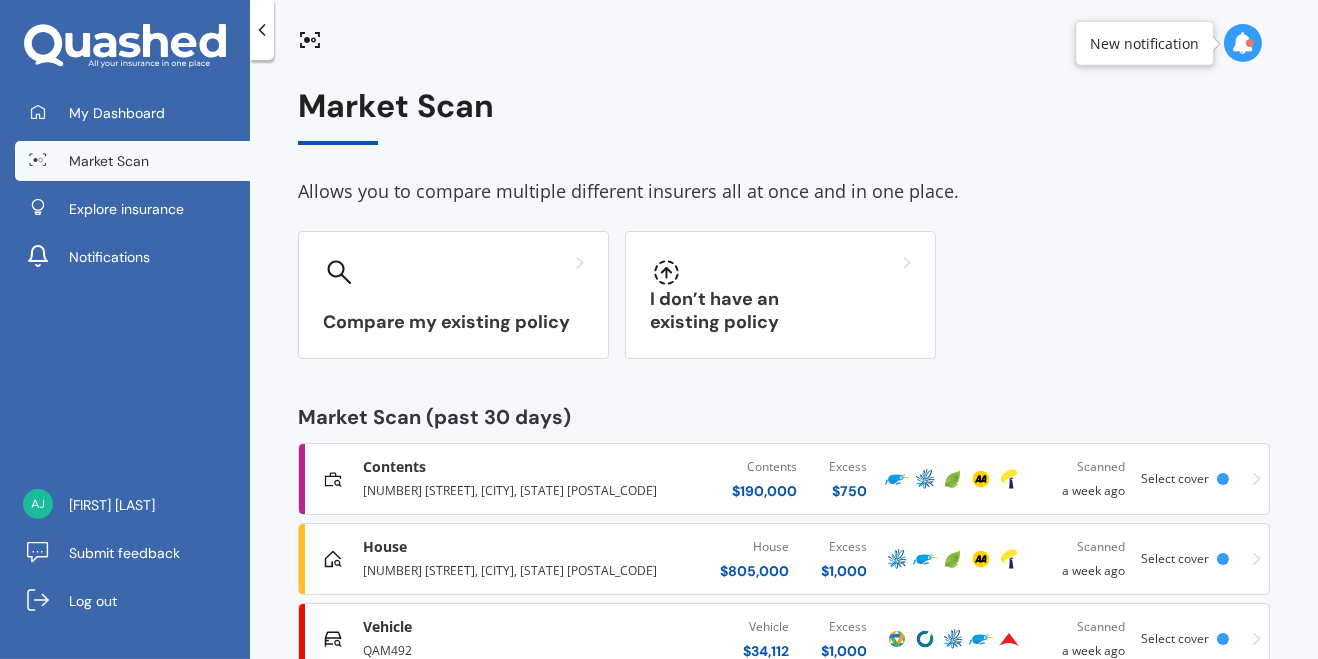 click on "Contents Premium [NUMBER] [STREET], [CITY], [STATE] [POSTAL_CODE] Contents $ [PRICE] Excess $ [PRICE] Scanned a week ago Select cover" at bounding box center (784, 479) 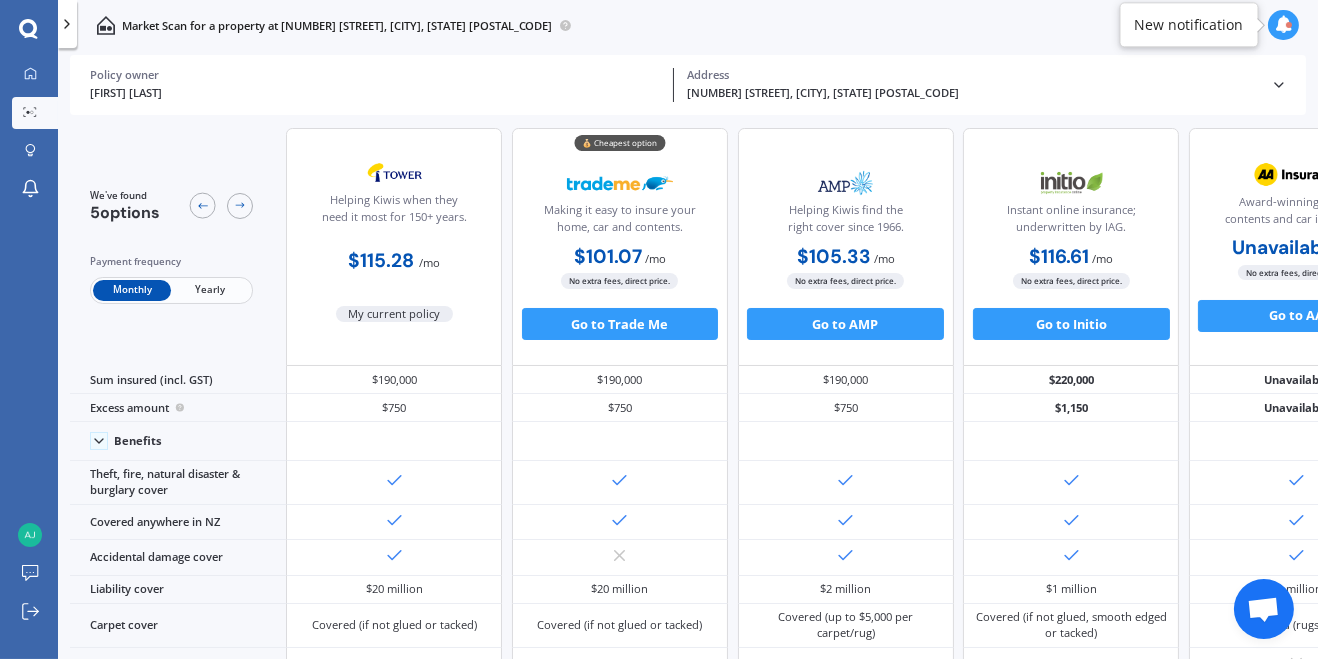 scroll, scrollTop: 0, scrollLeft: 0, axis: both 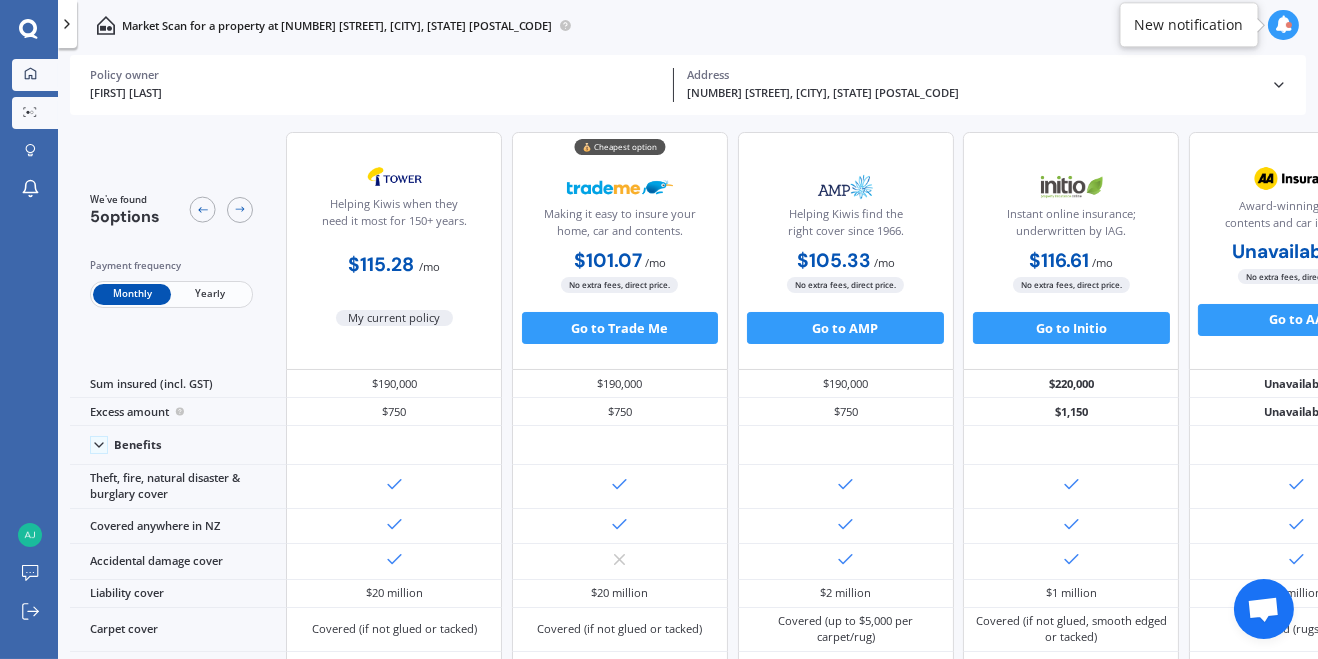 click on "My Dashboard" at bounding box center [35, 75] 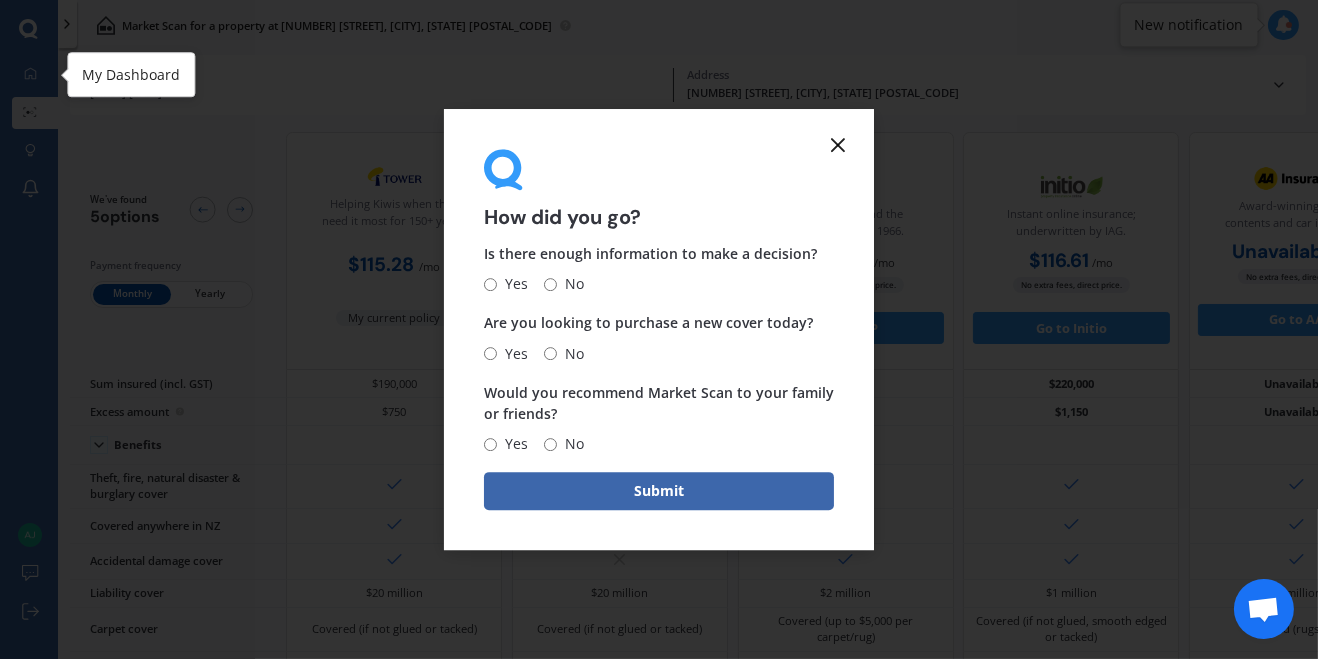 click 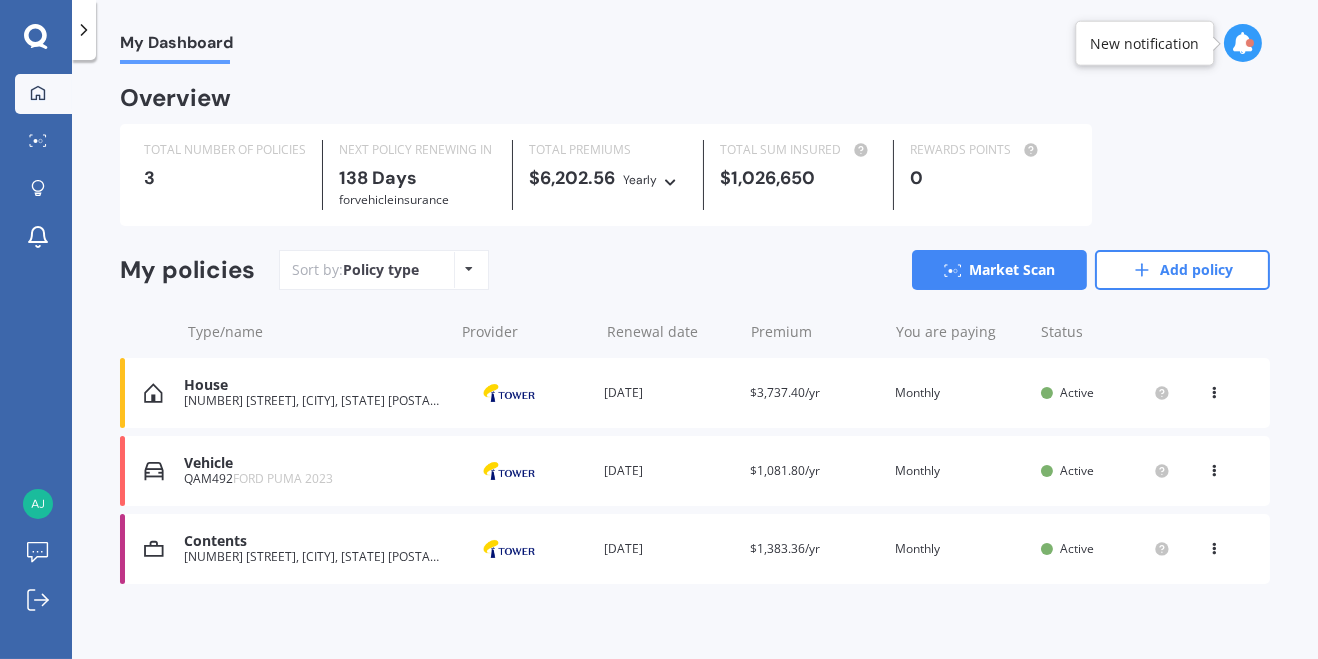 click on "House" at bounding box center [313, 385] 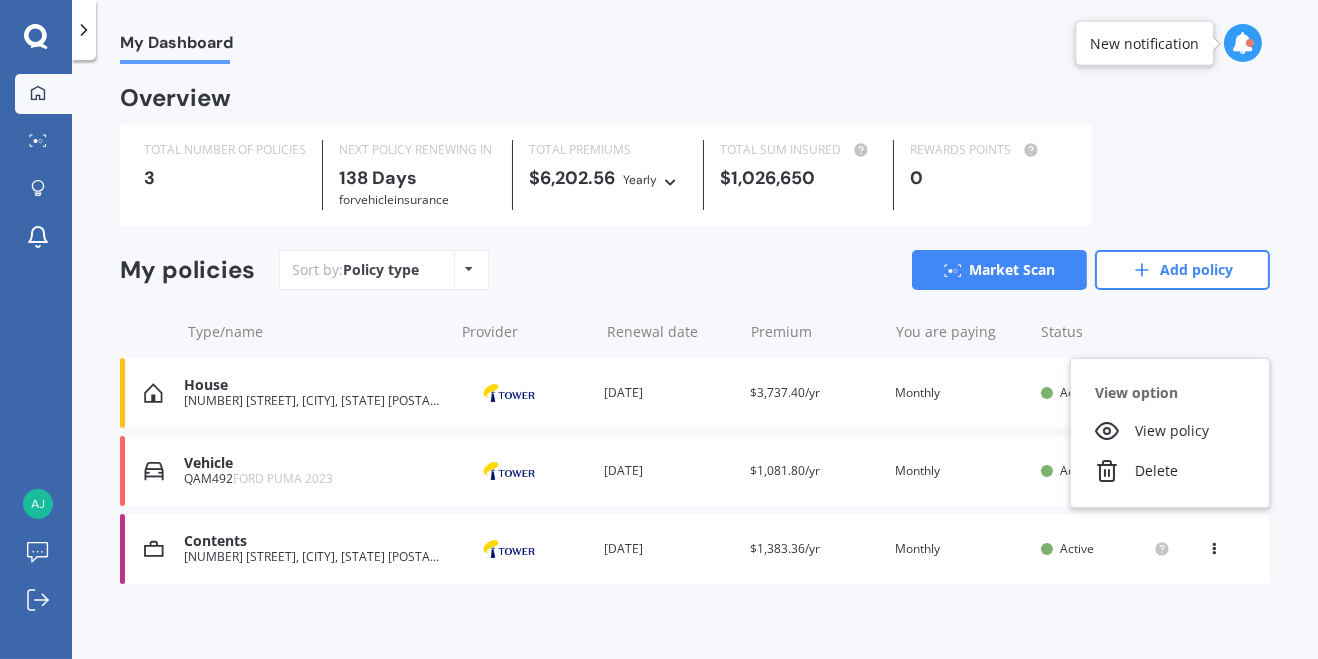 click on "Type/name Provider Renewal date Premium You are paying Status" at bounding box center [695, 332] 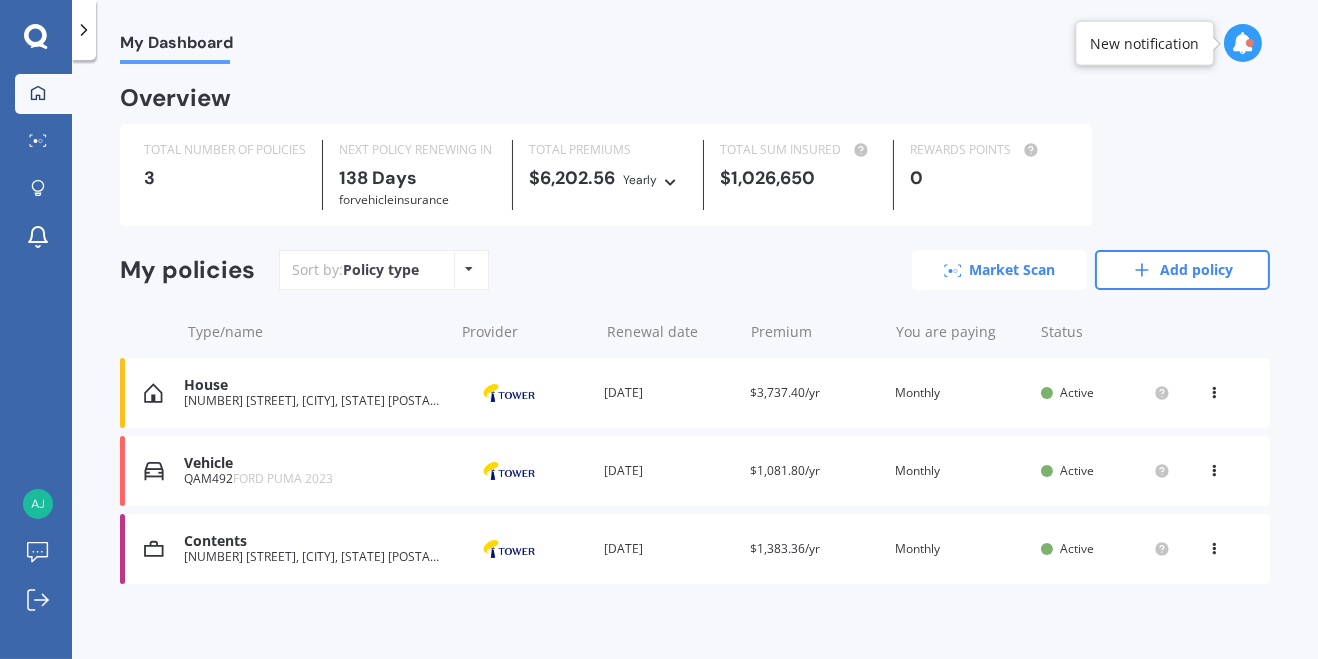 click on "Market Scan" at bounding box center (999, 270) 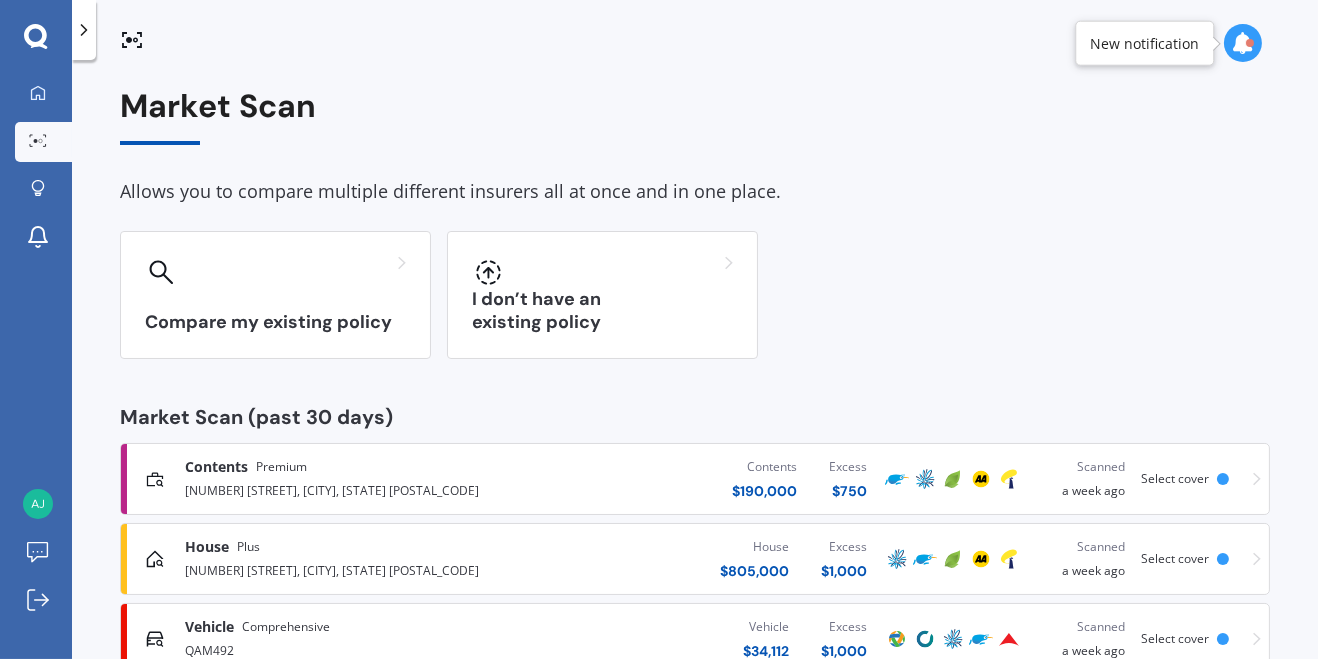 click on "House" at bounding box center [207, 547] 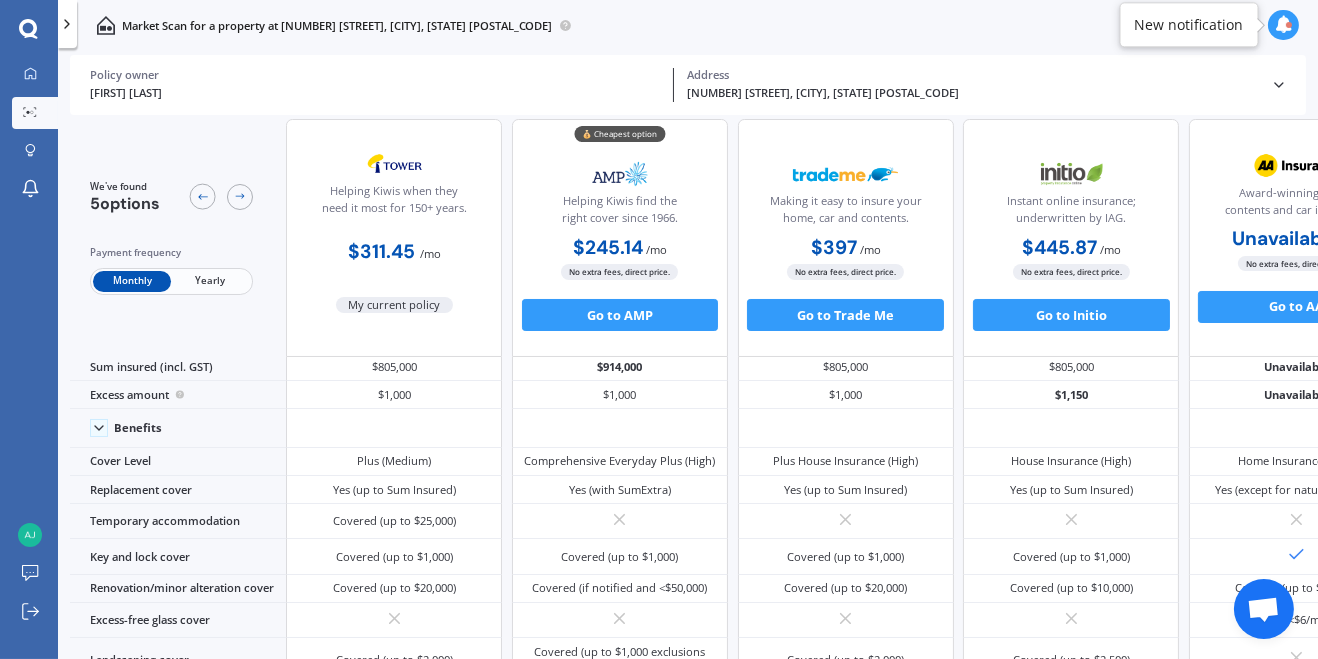scroll, scrollTop: 30, scrollLeft: 0, axis: vertical 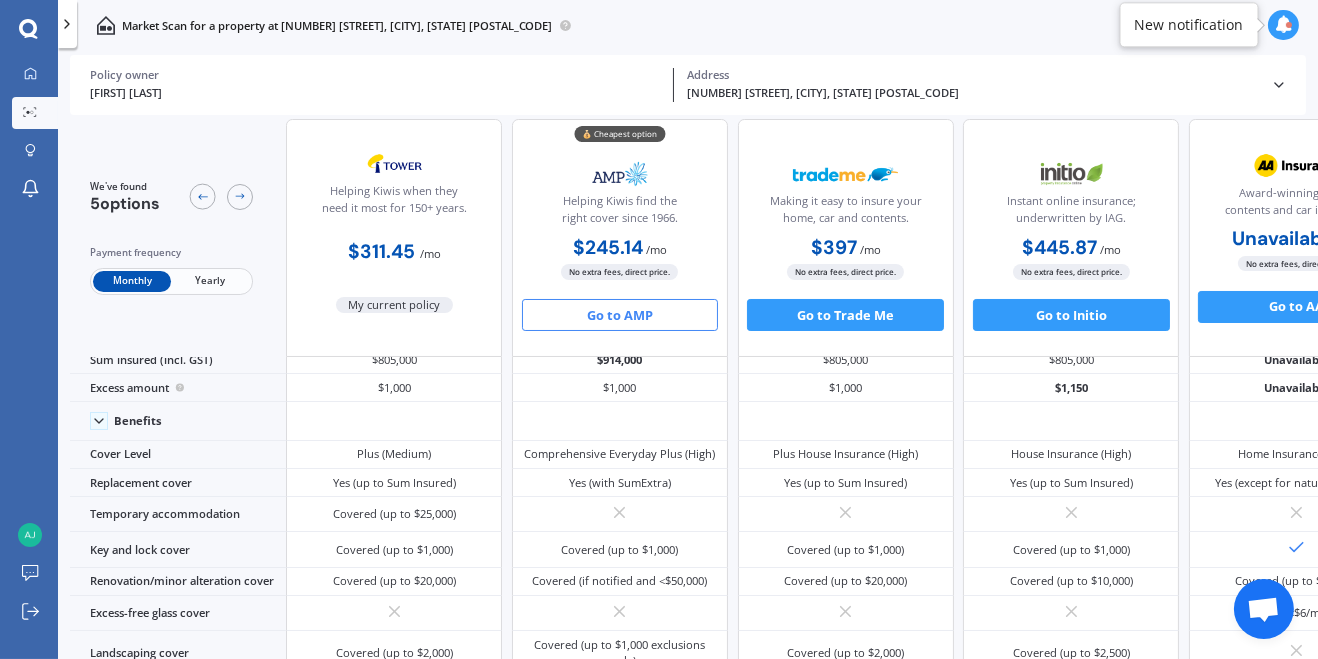 click on "Go to AMP" at bounding box center [620, 315] 